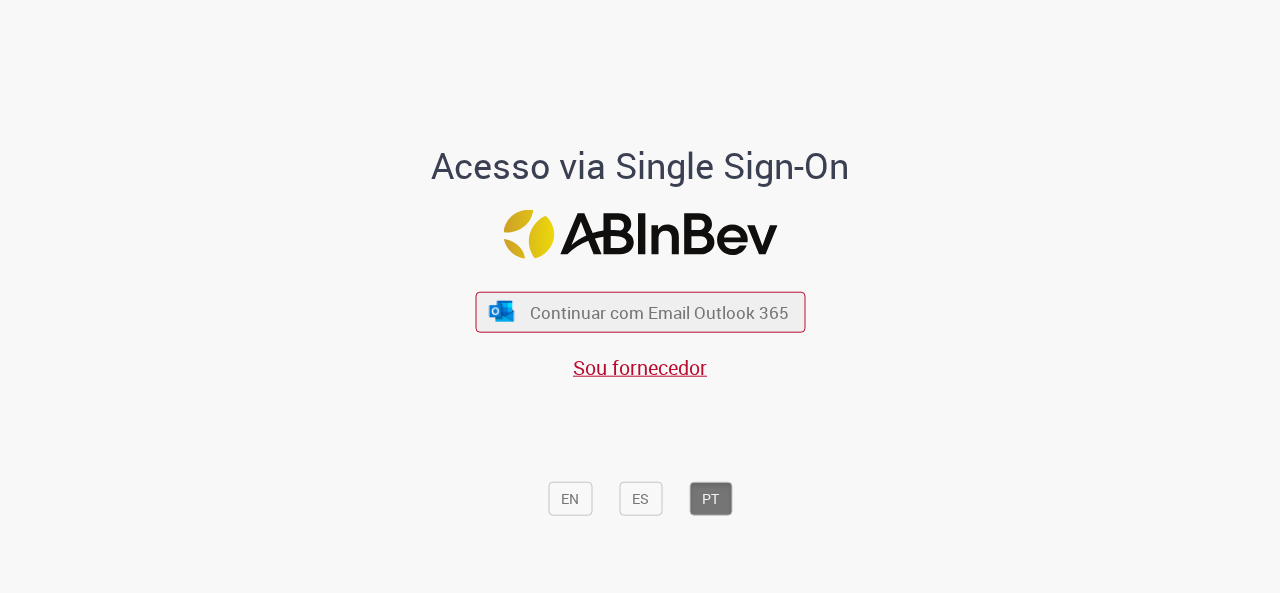 scroll, scrollTop: 0, scrollLeft: 0, axis: both 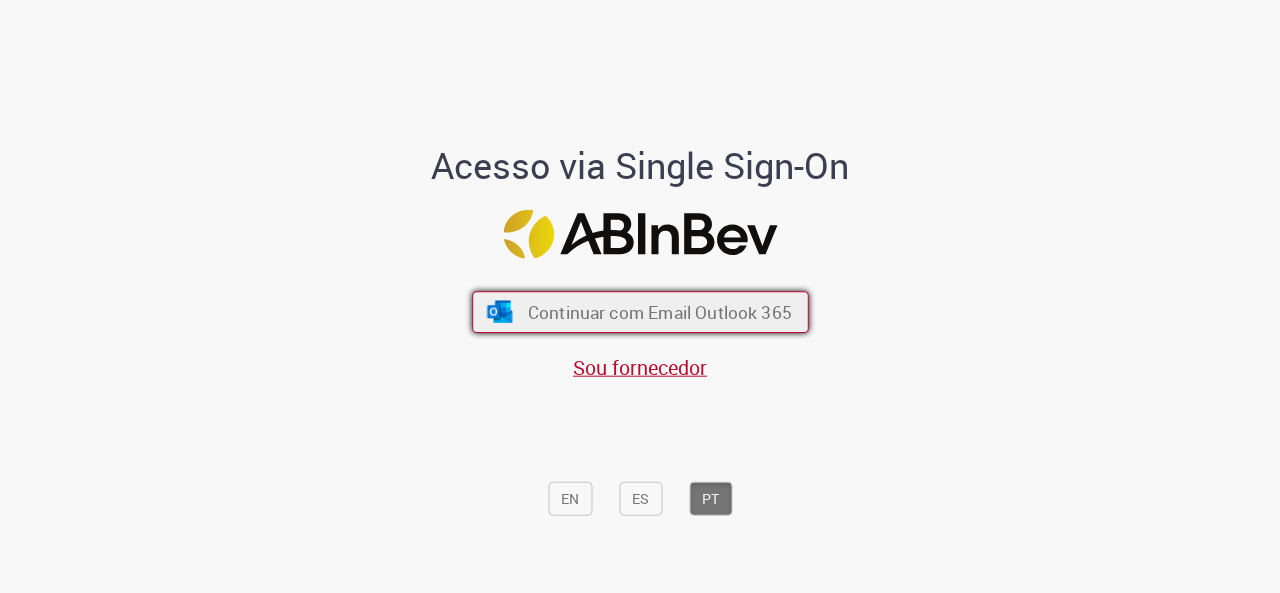 click on "Continuar com Email Outlook 365" at bounding box center [659, 311] 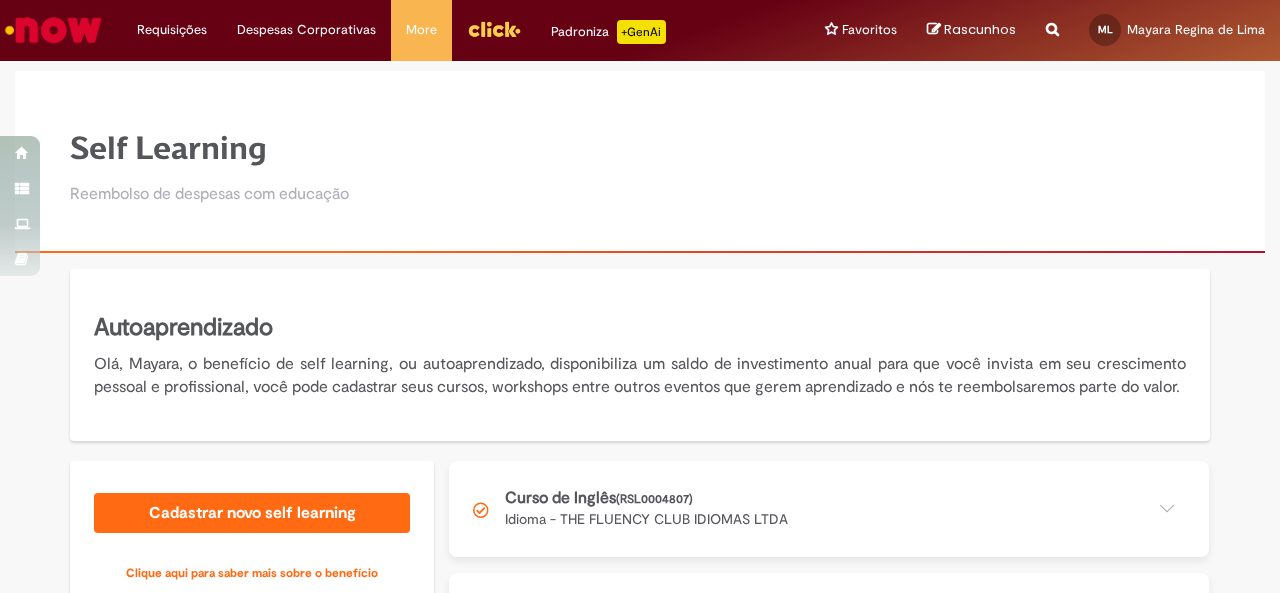 scroll, scrollTop: 0, scrollLeft: 0, axis: both 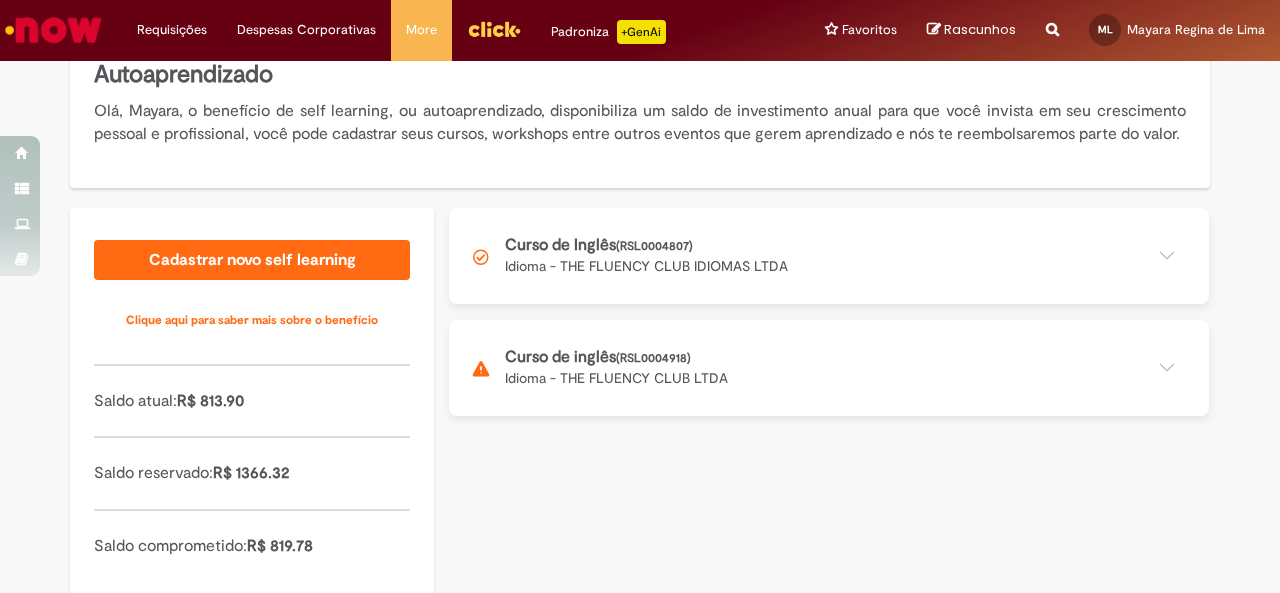 click at bounding box center (829, 256) 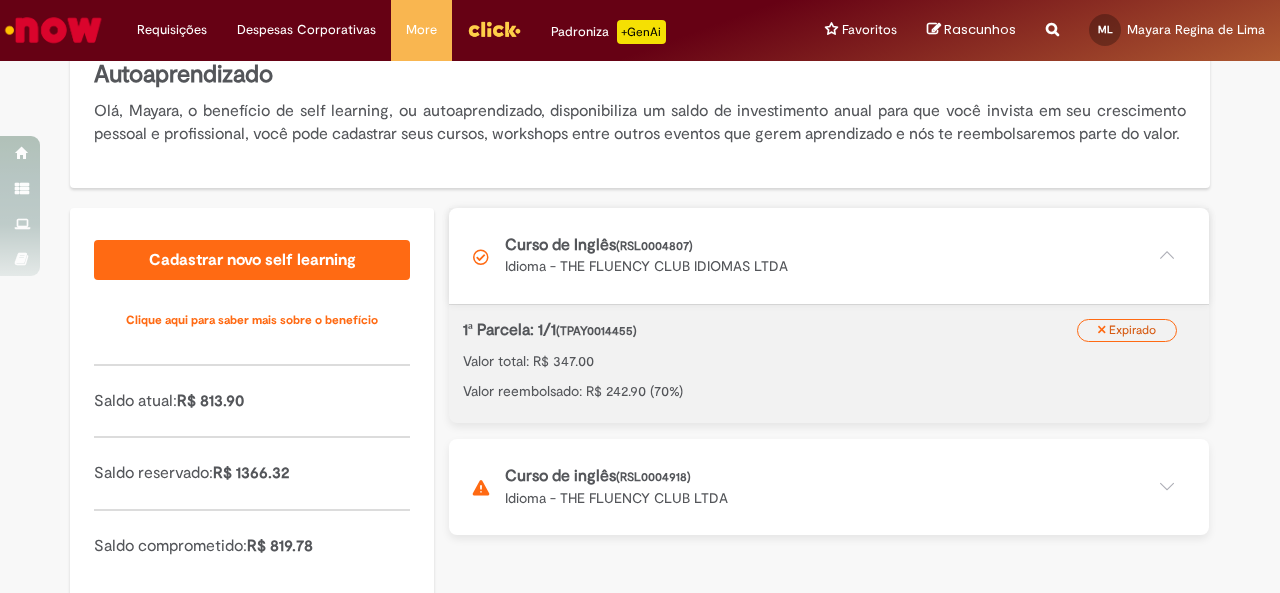 click at bounding box center (829, 256) 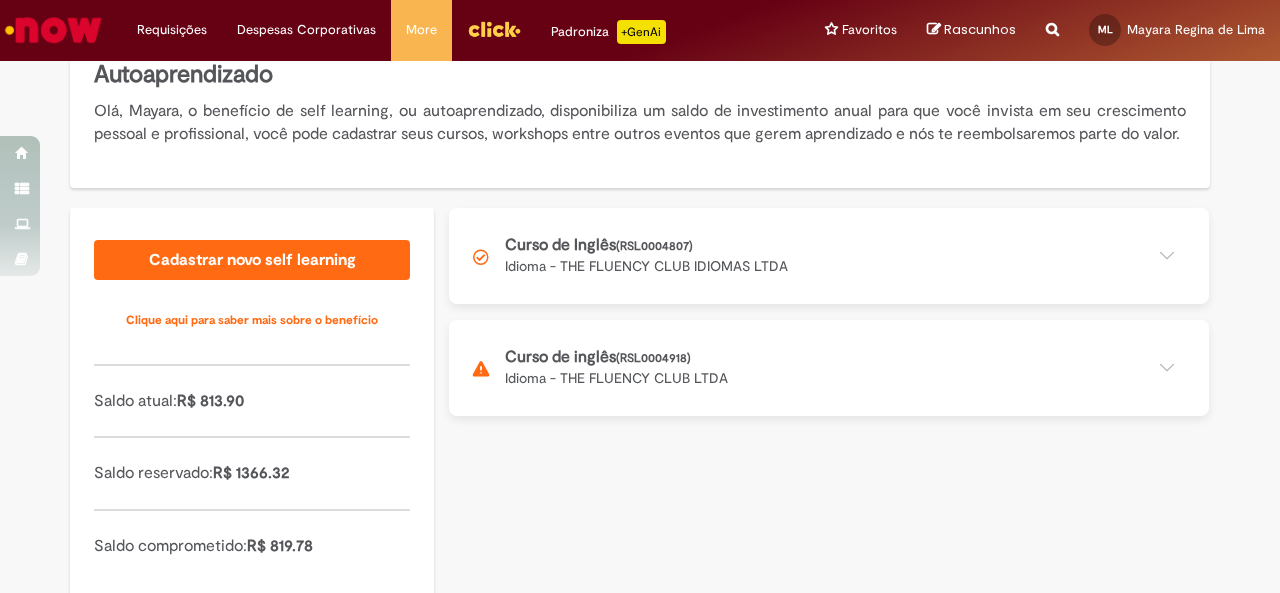 click at bounding box center (829, 368) 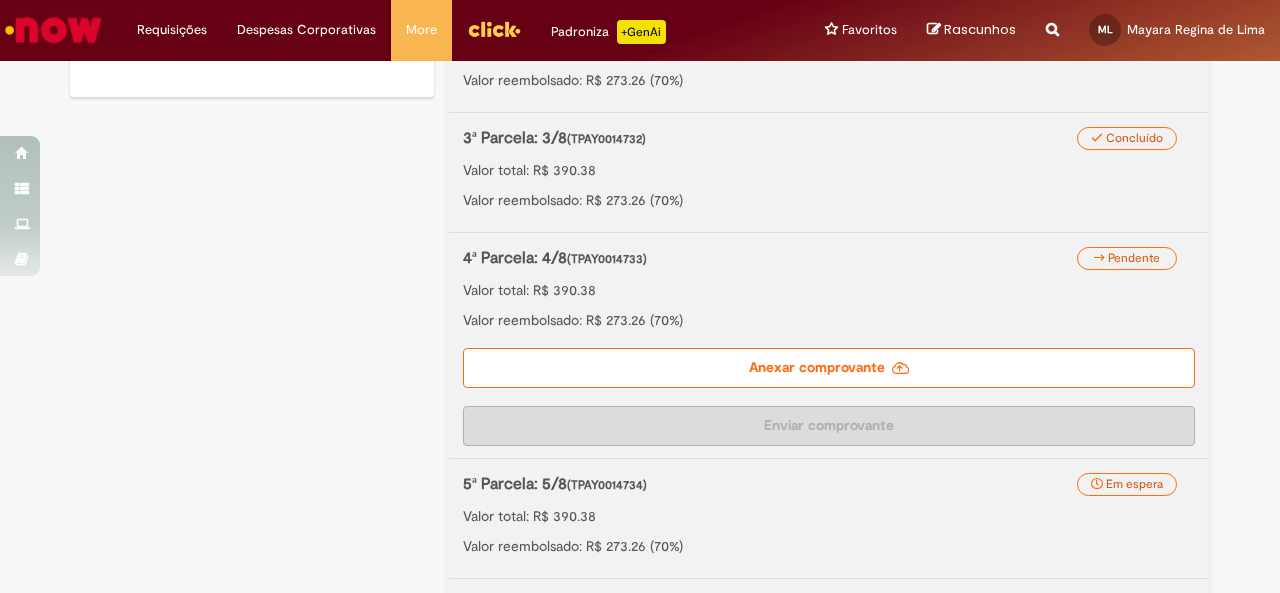 scroll, scrollTop: 816, scrollLeft: 0, axis: vertical 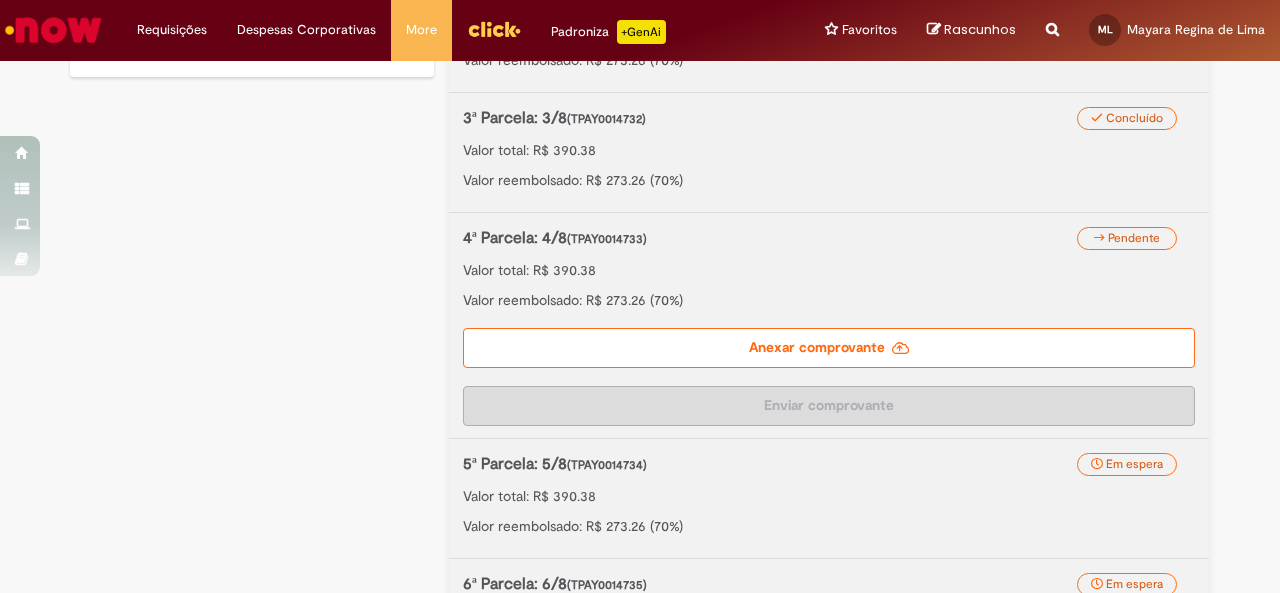 click on "Anexar comprovante" at bounding box center [829, 348] 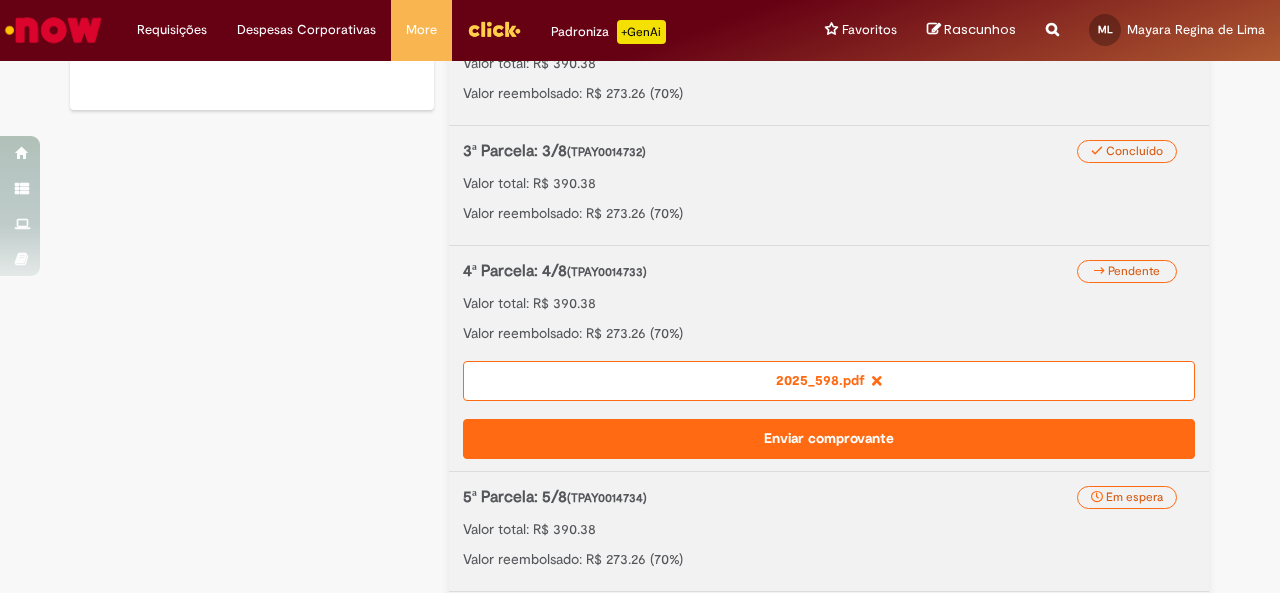 scroll, scrollTop: 785, scrollLeft: 0, axis: vertical 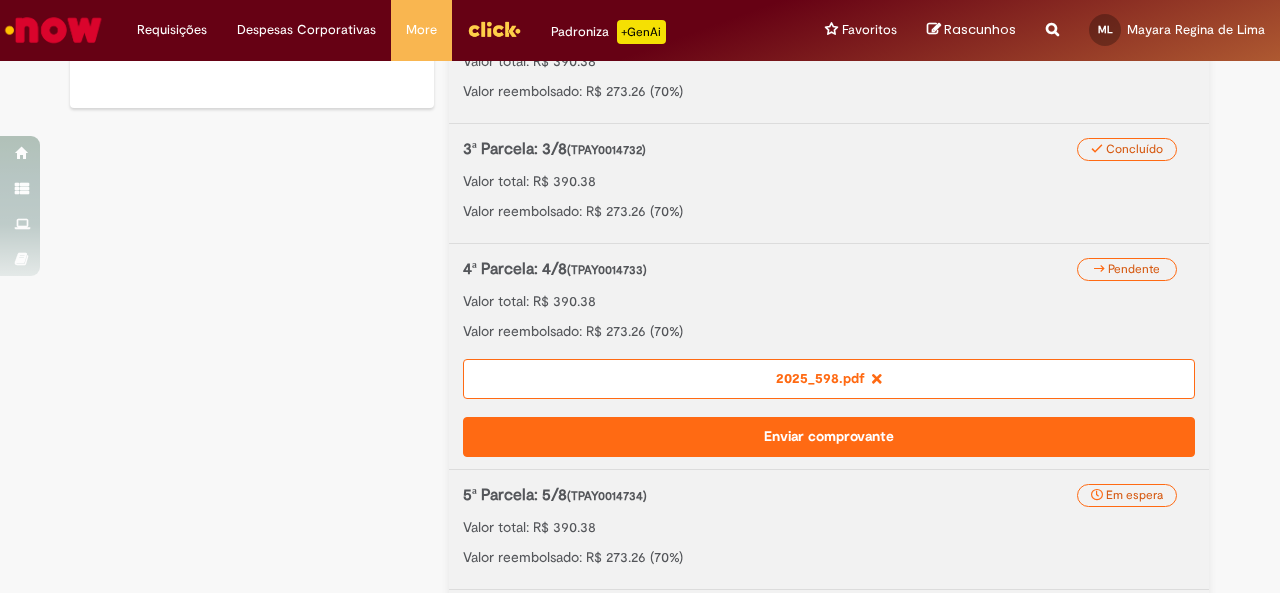 click on "Enviar comprovante" at bounding box center (829, 437) 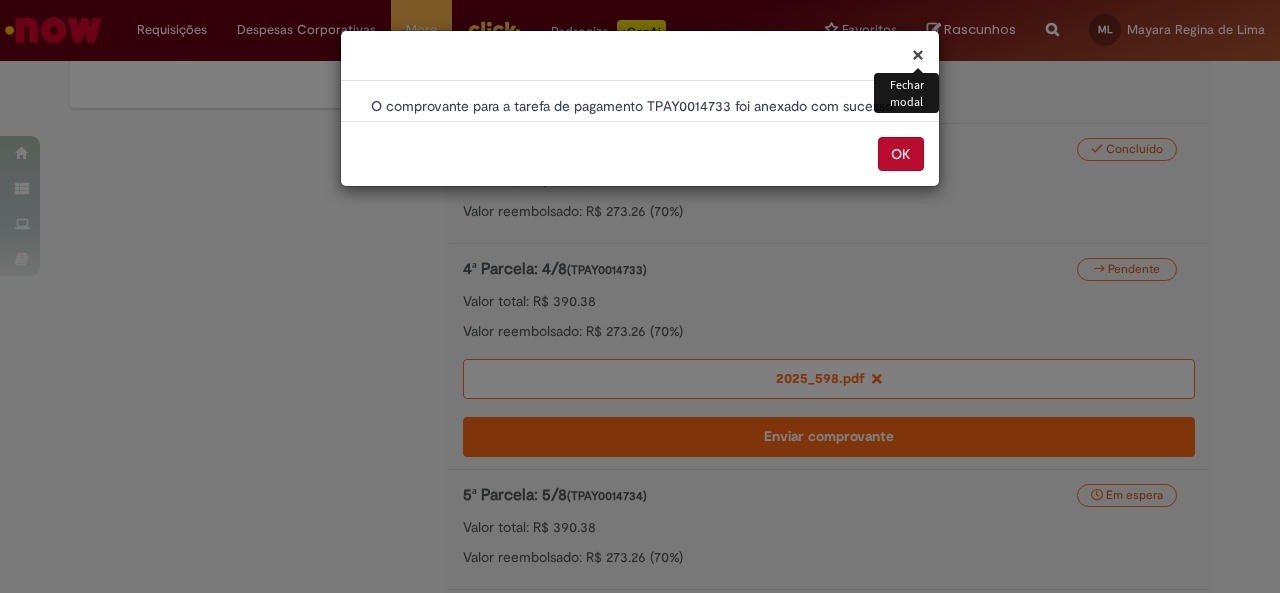 click on "OK" at bounding box center (901, 154) 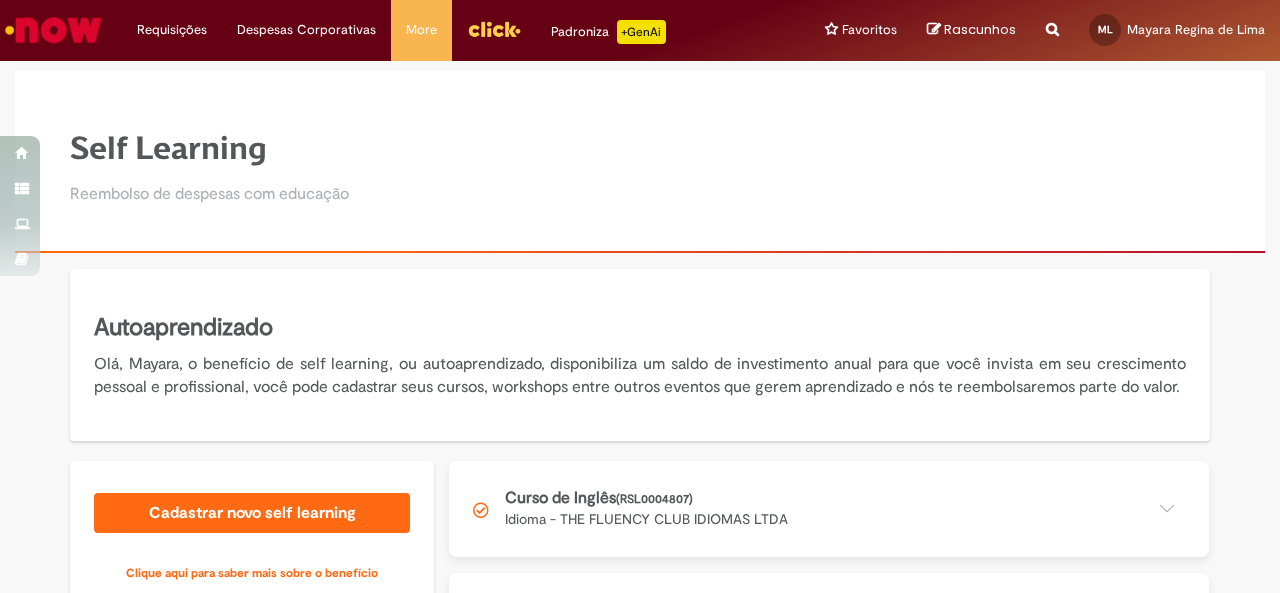 scroll, scrollTop: 0, scrollLeft: 0, axis: both 